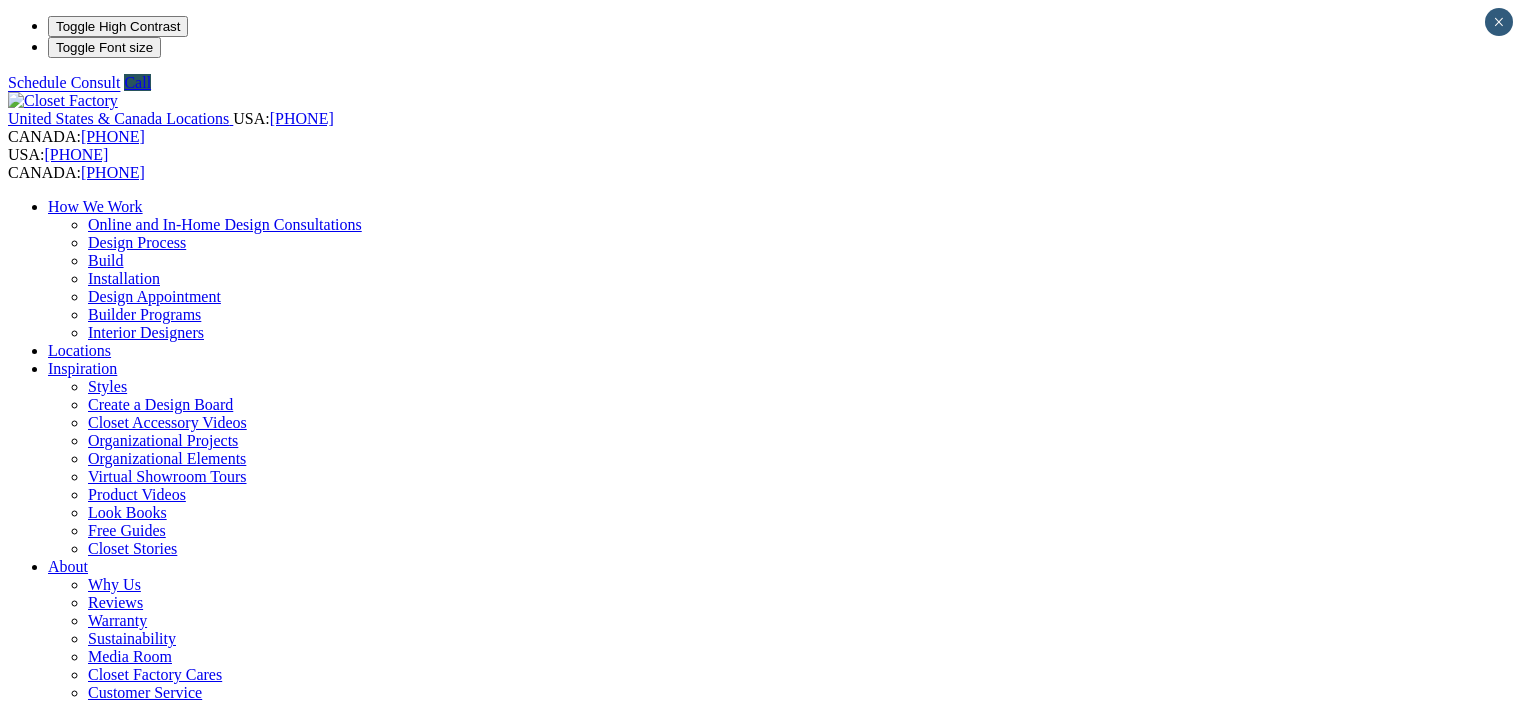 scroll, scrollTop: 0, scrollLeft: 0, axis: both 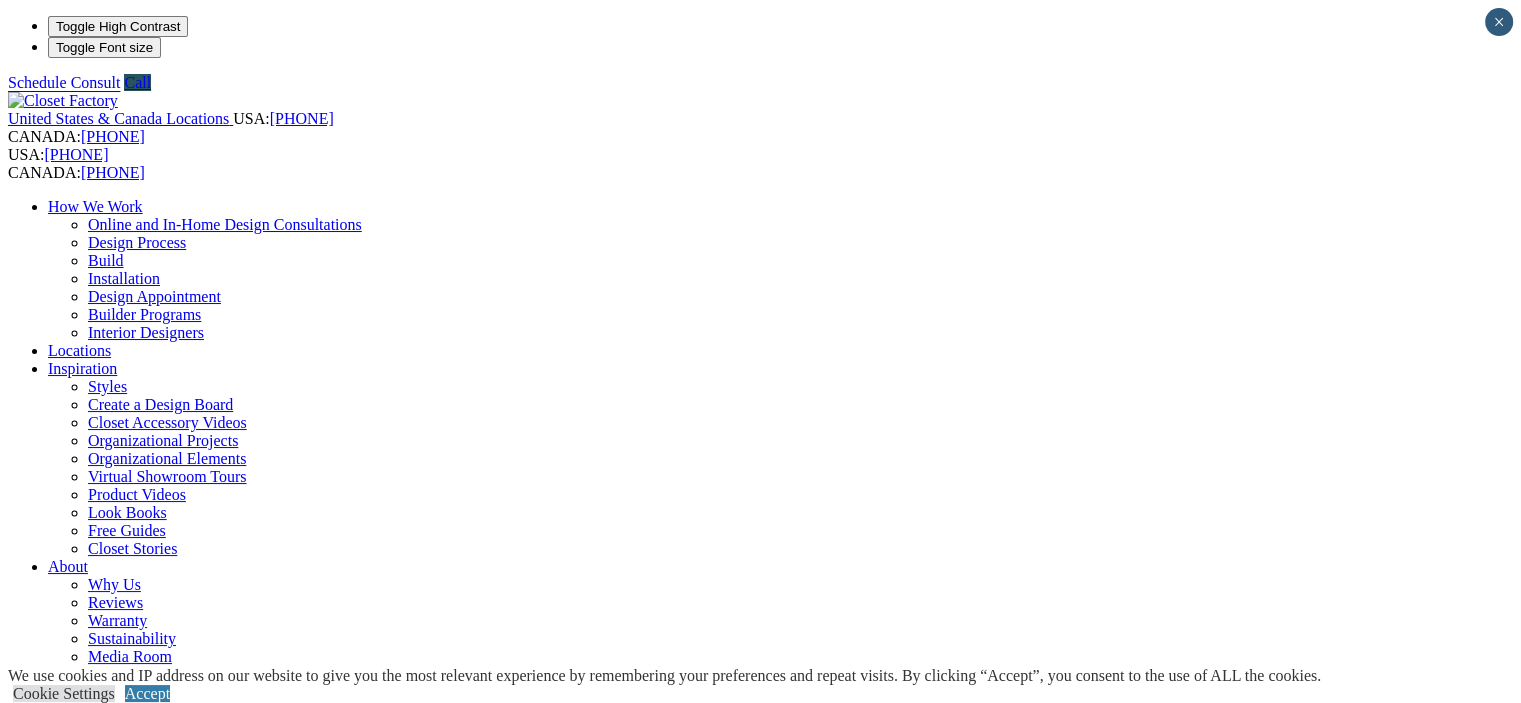 click on "Garage" at bounding box center [71, 868] 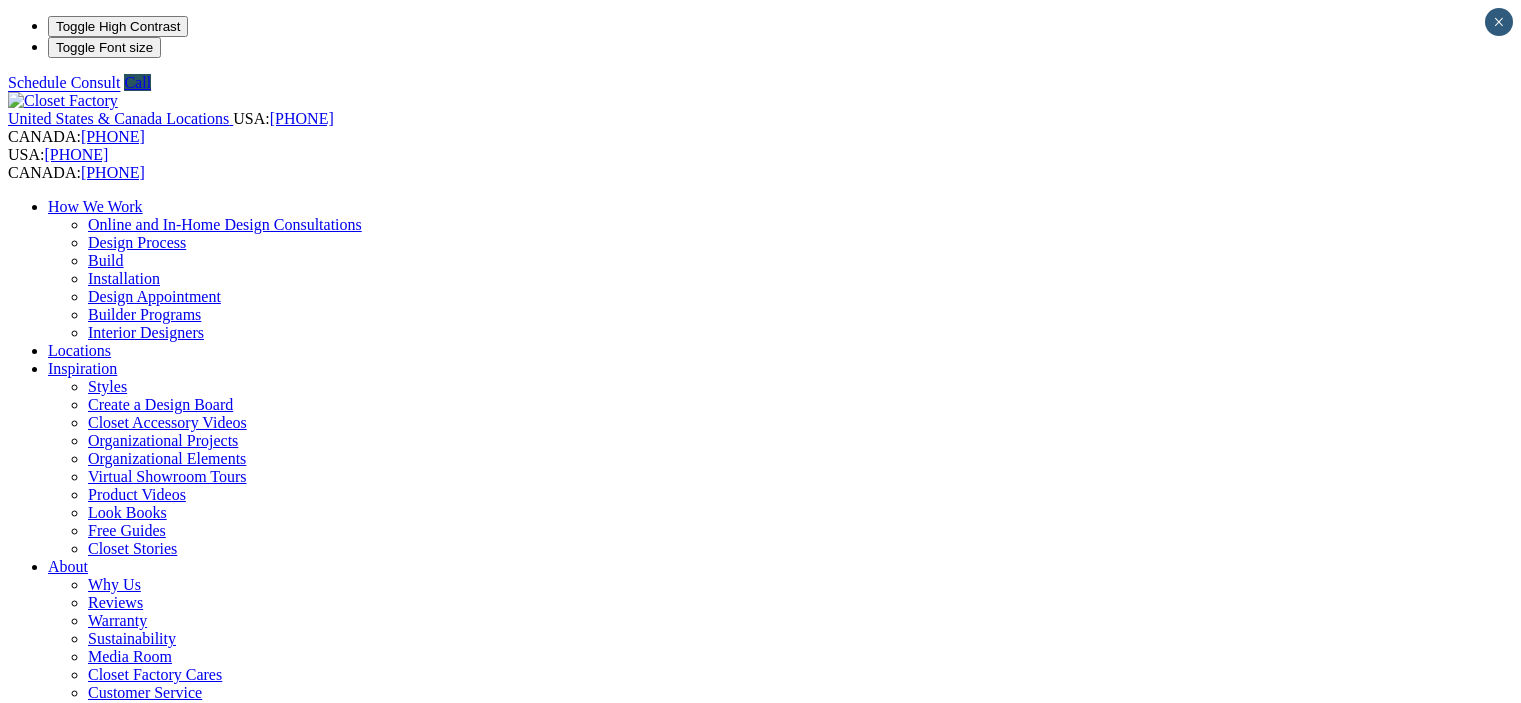 scroll, scrollTop: 0, scrollLeft: 0, axis: both 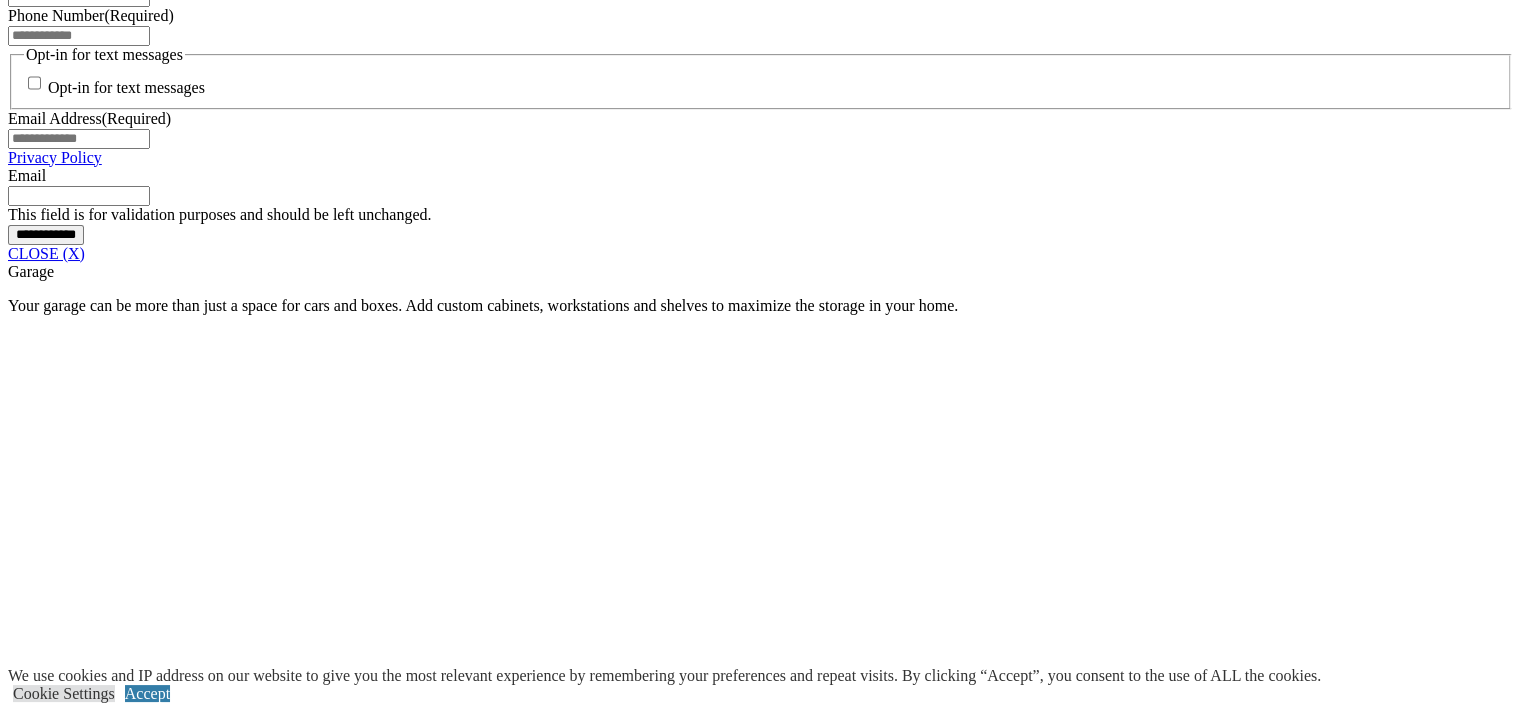 click at bounding box center [573, 1869] 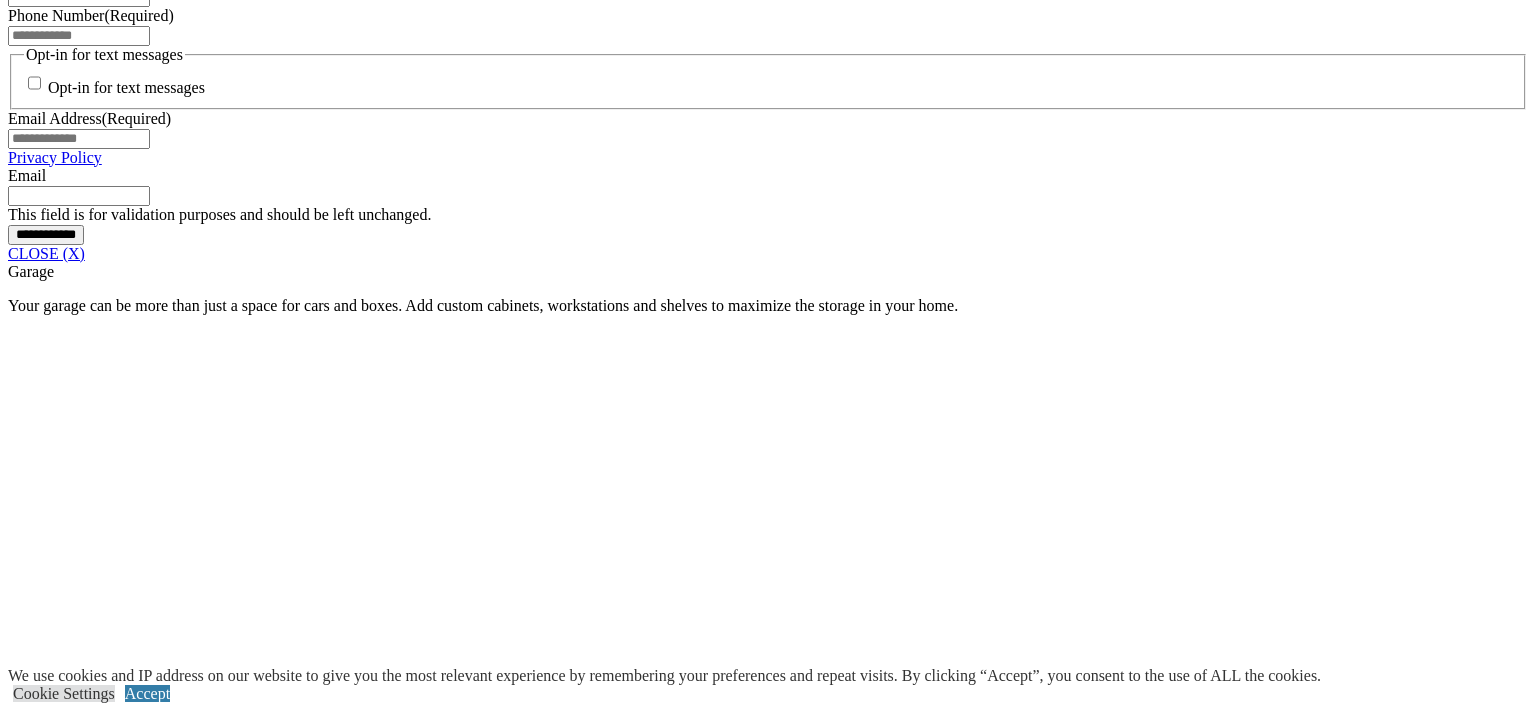 click at bounding box center (8, 34214) 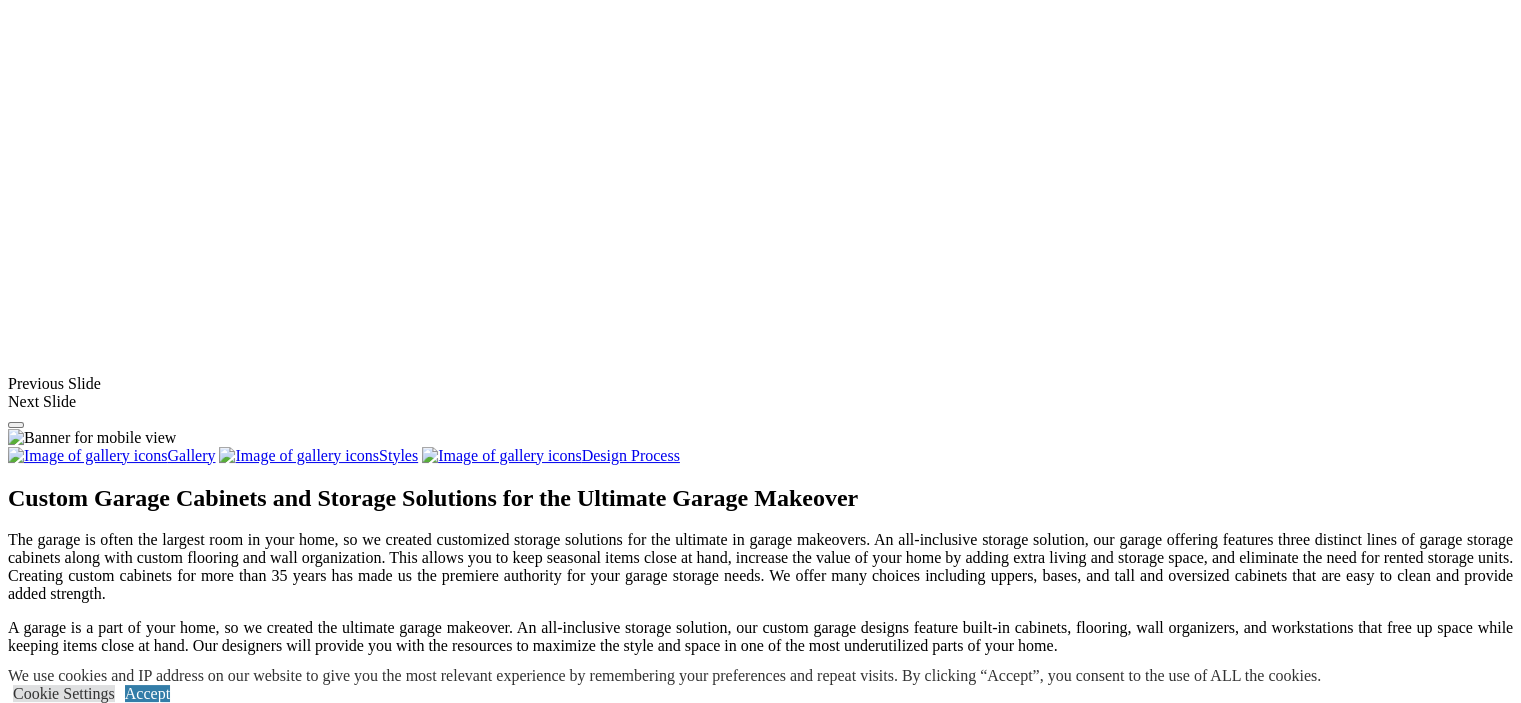 scroll, scrollTop: 2000, scrollLeft: 0, axis: vertical 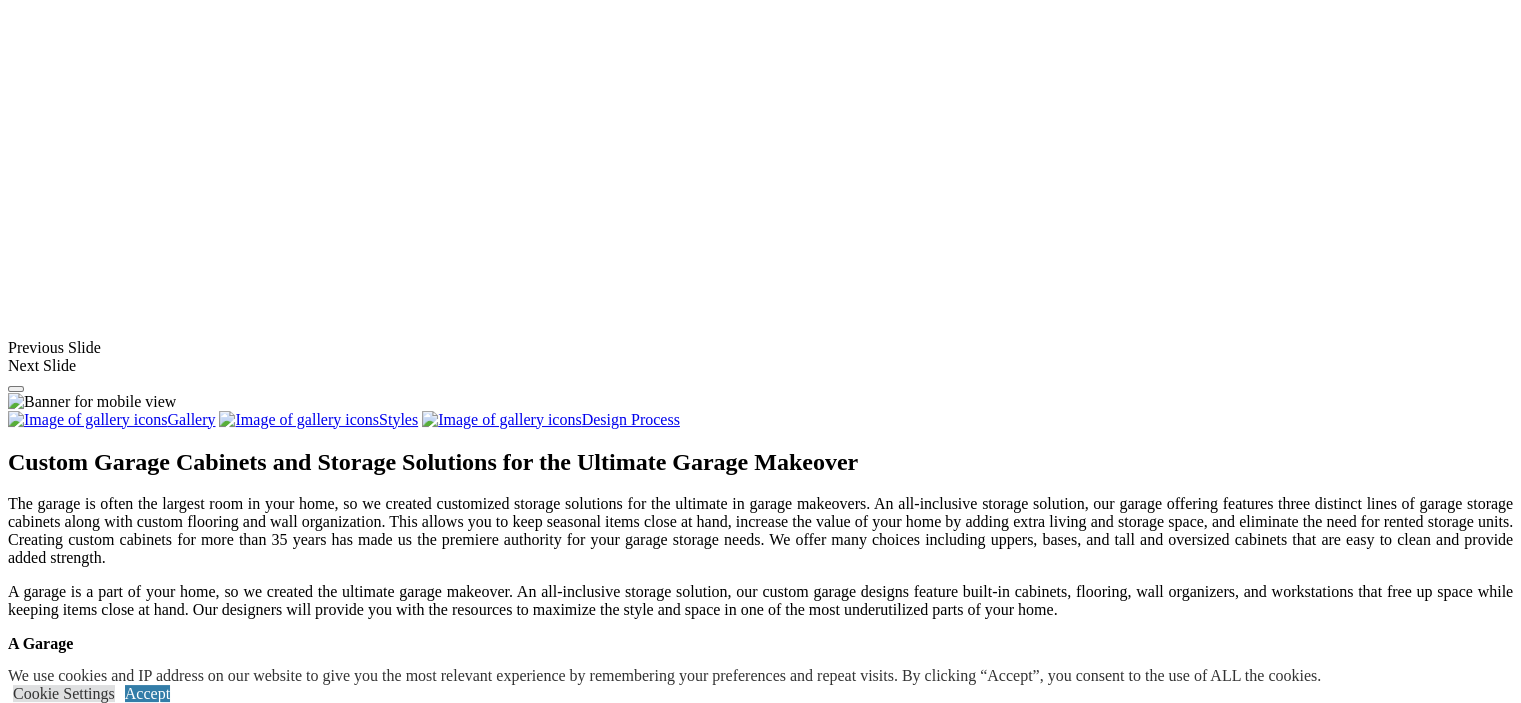 click on "Load More" at bounding box center [44, 1969] 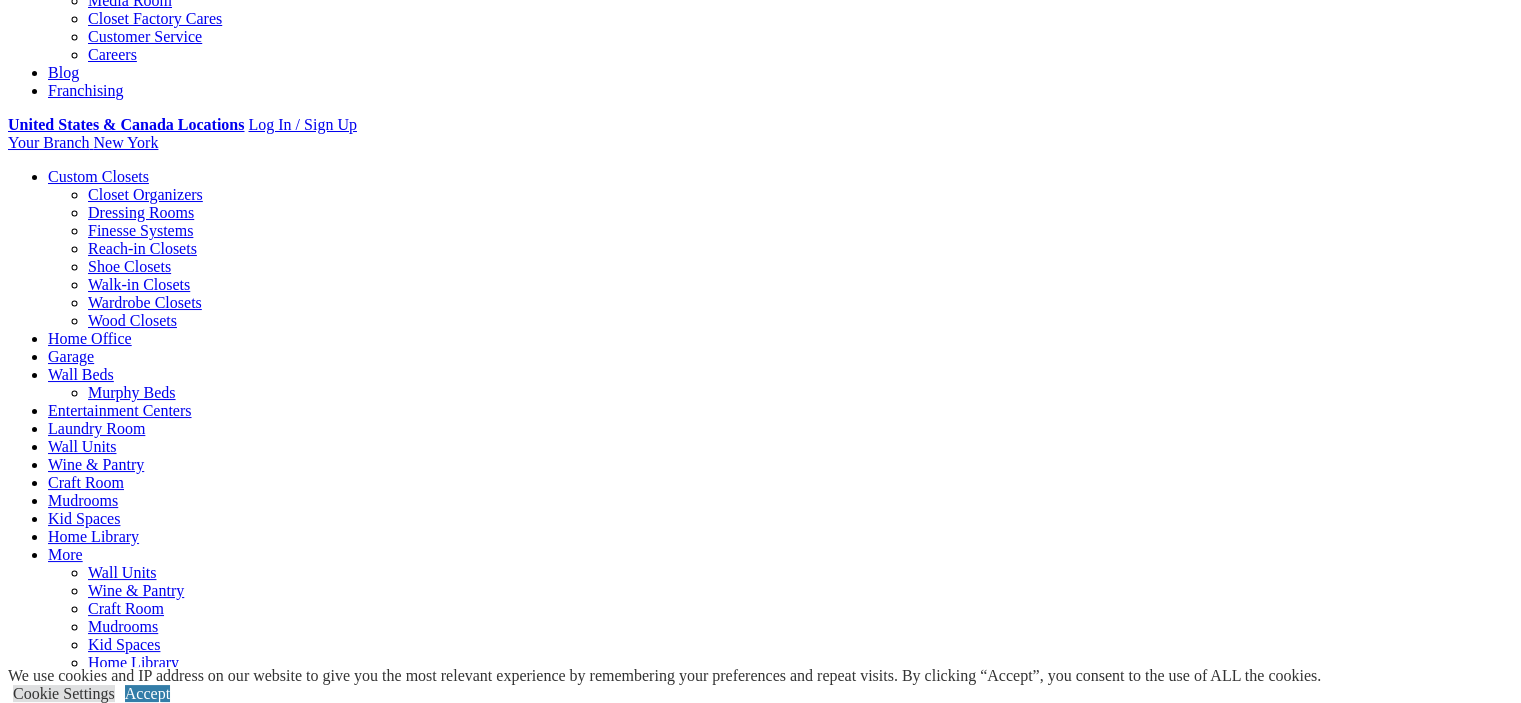 scroll, scrollTop: 500, scrollLeft: 0, axis: vertical 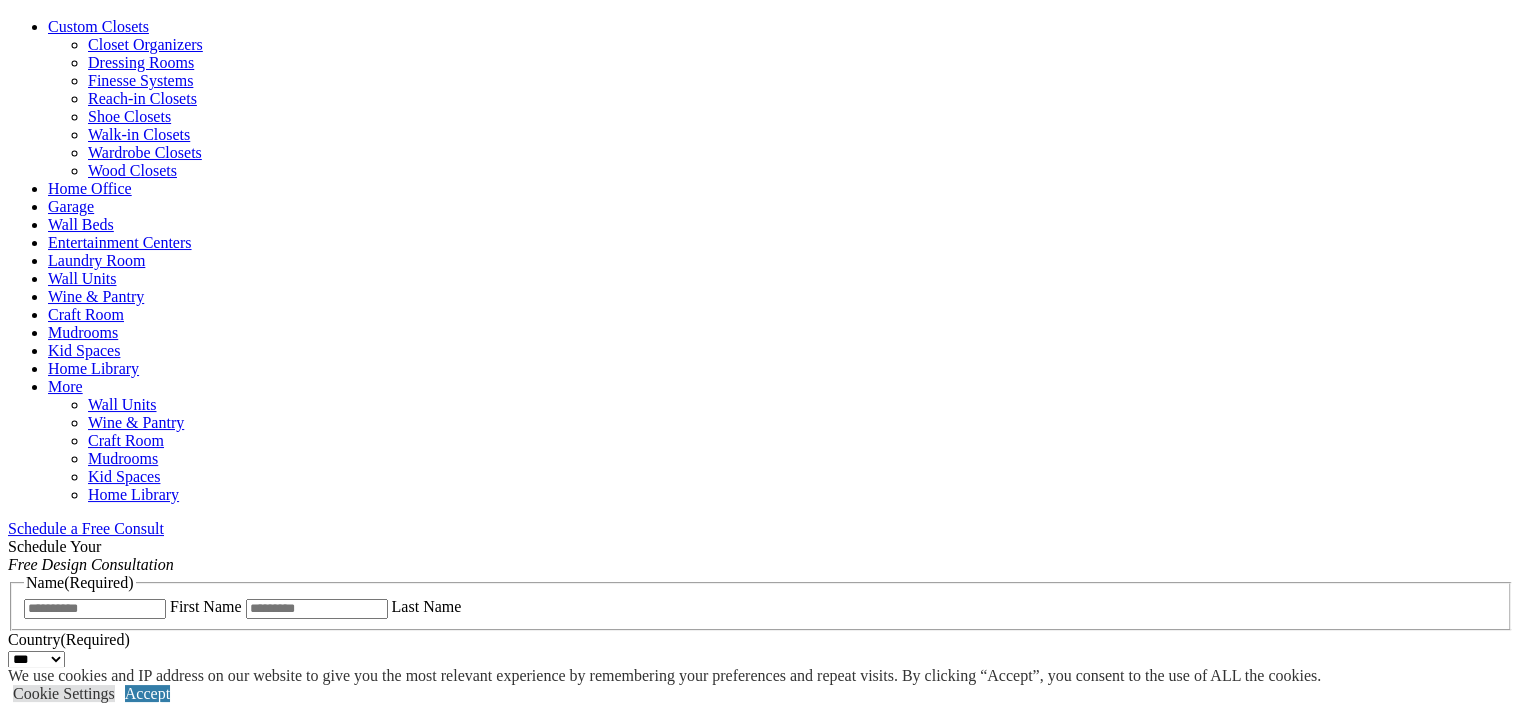 click on "Garage" at bounding box center [71, 206] 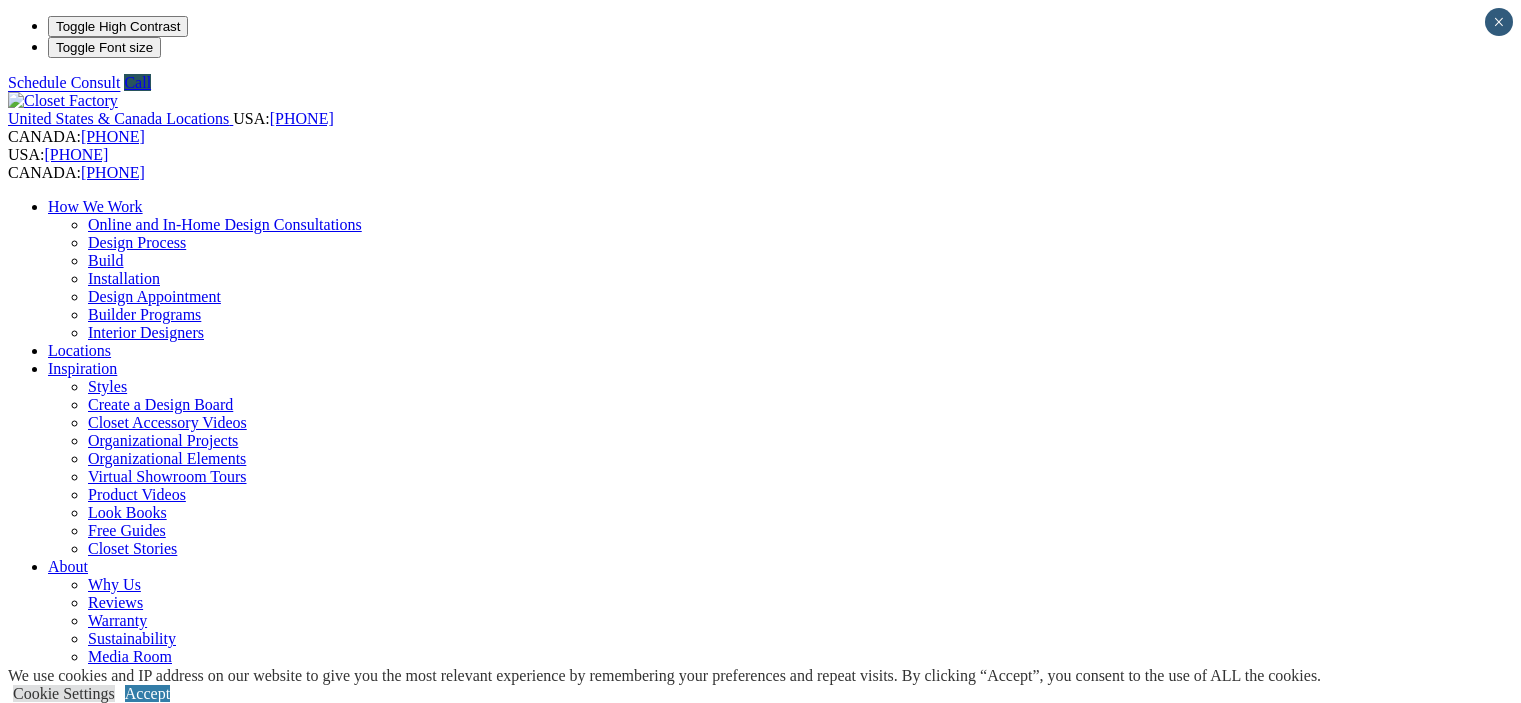 scroll, scrollTop: 0, scrollLeft: 0, axis: both 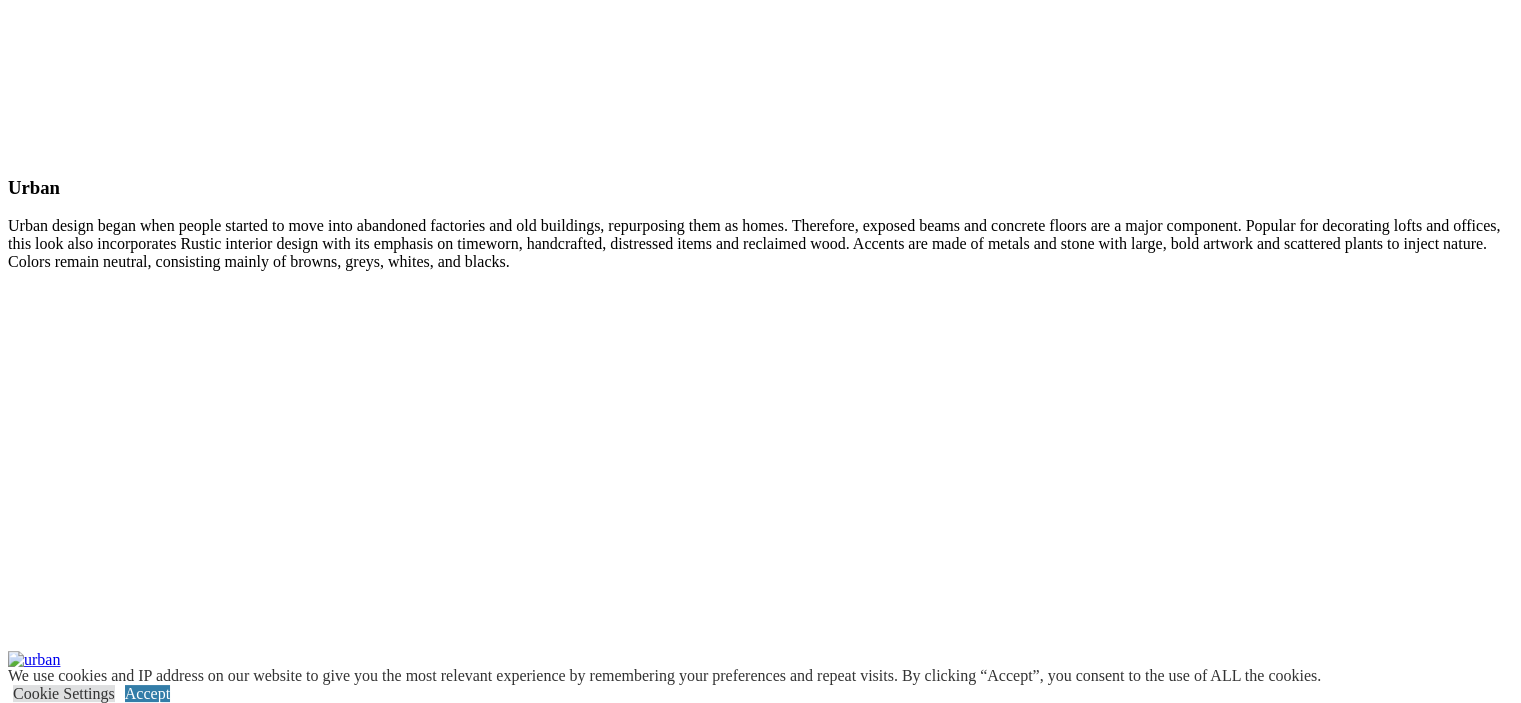 click on "Laundry Room" at bounding box center [96, -7322] 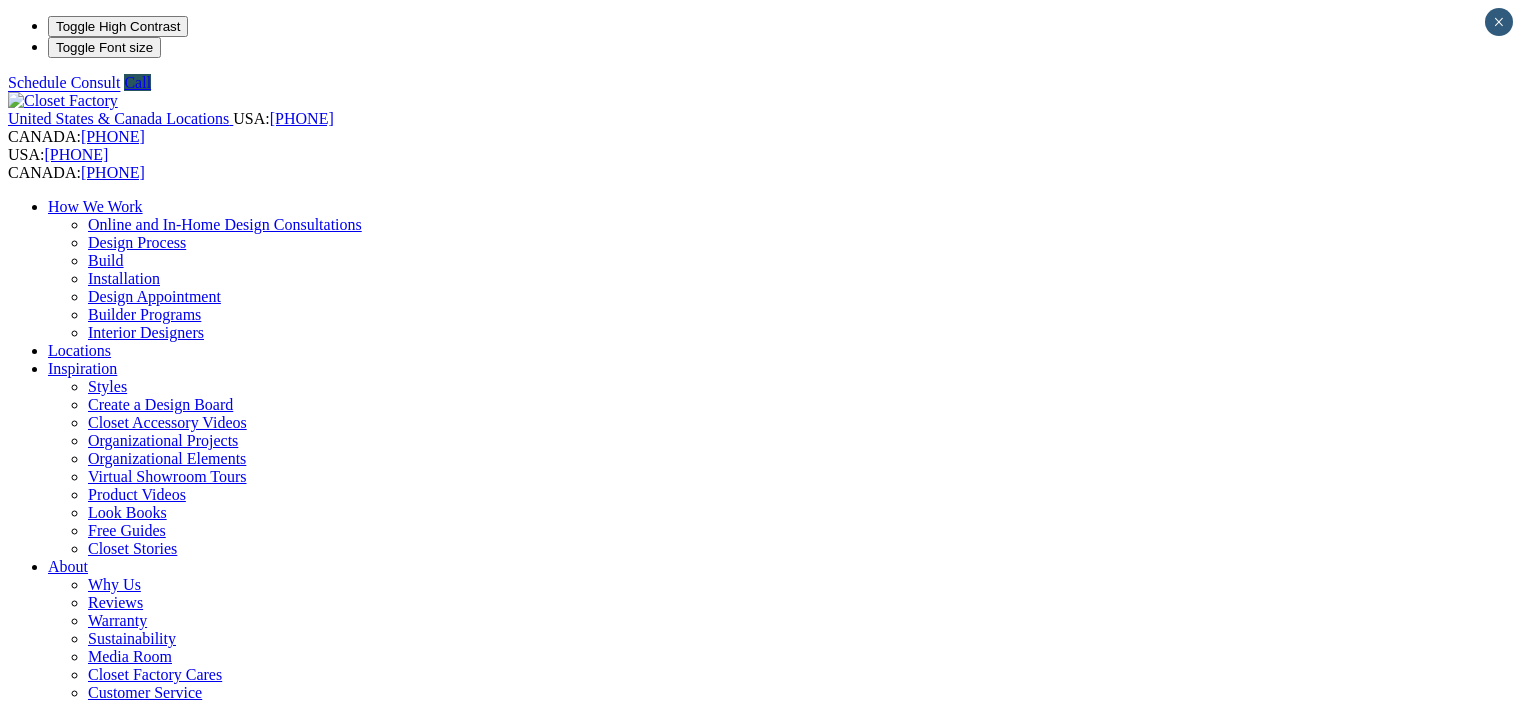 scroll, scrollTop: 0, scrollLeft: 0, axis: both 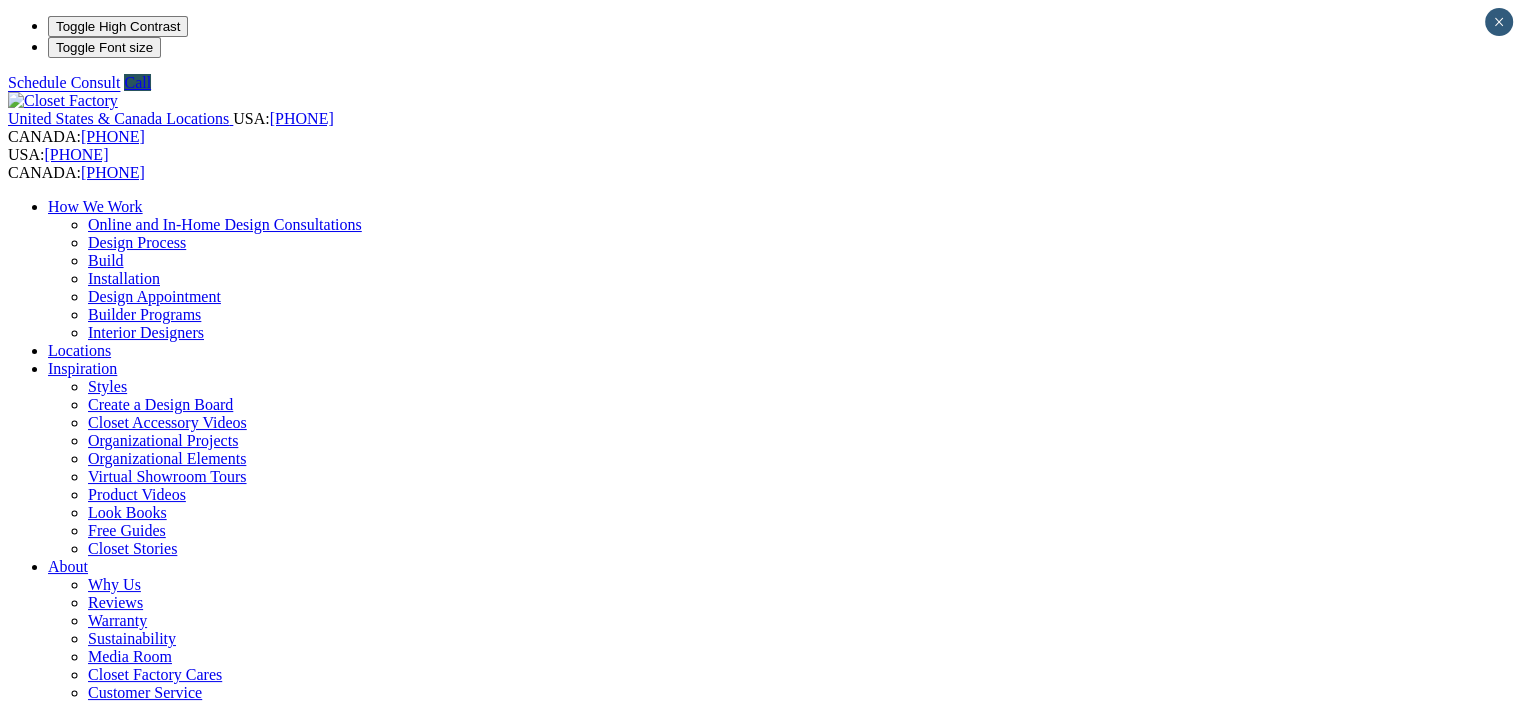 click on "Laundry Room" at bounding box center [96, 1105] 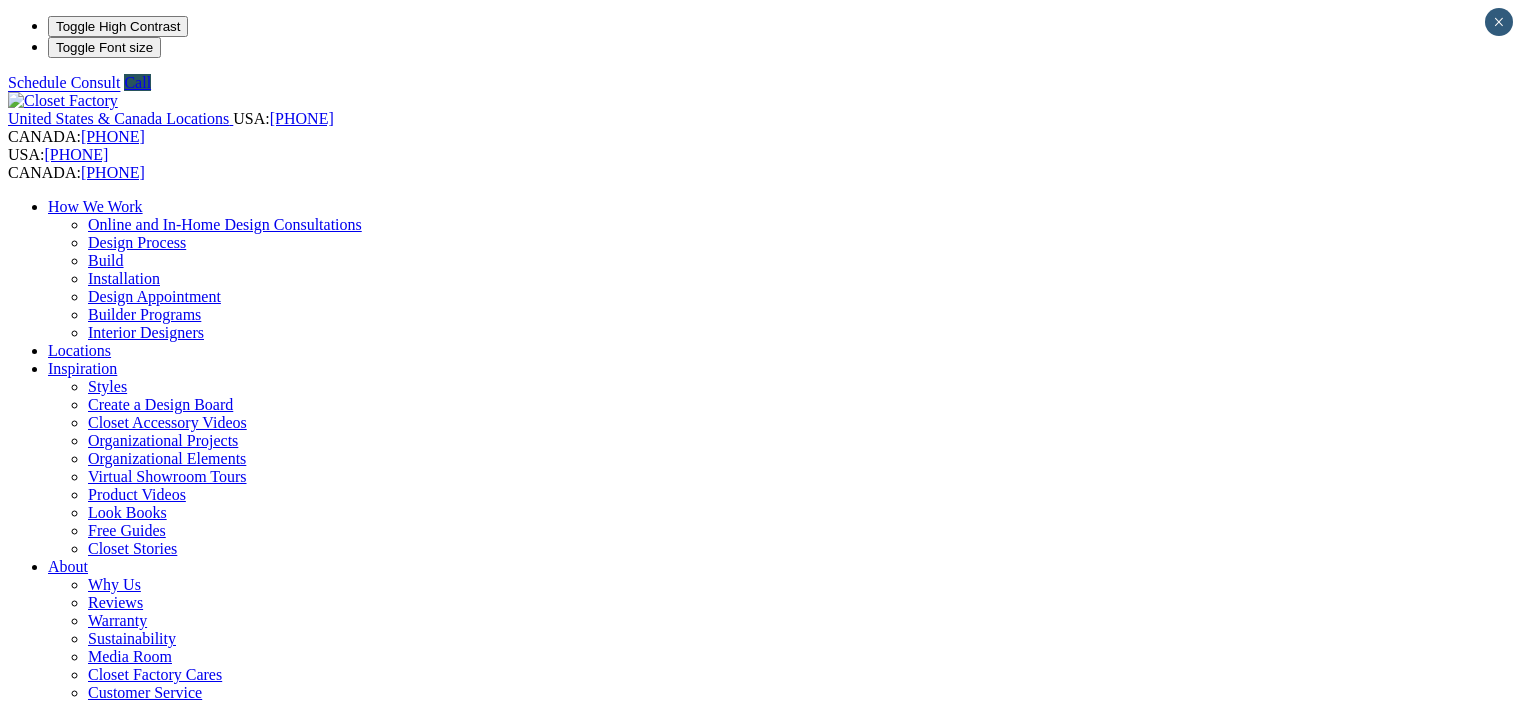 scroll, scrollTop: 0, scrollLeft: 0, axis: both 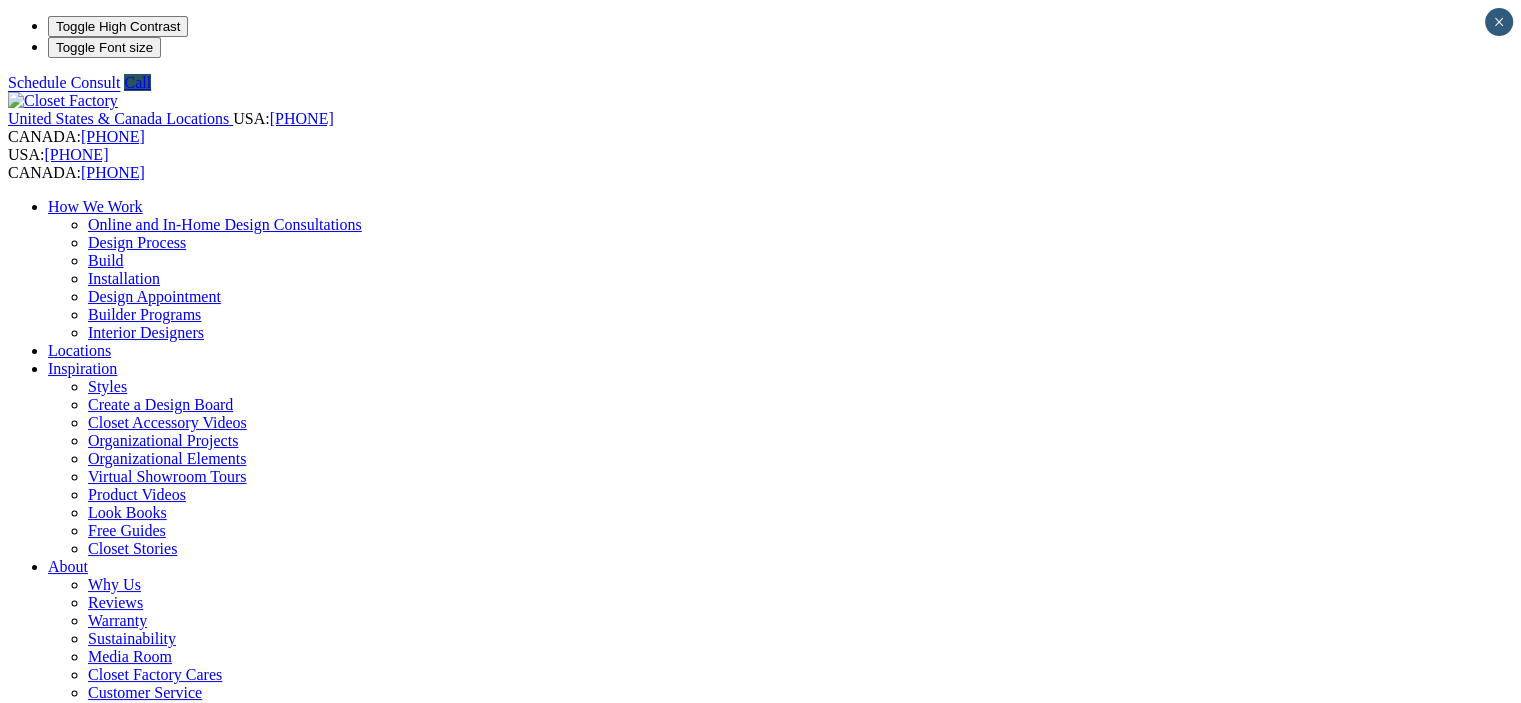 drag, startPoint x: 0, startPoint y: 0, endPoint x: 435, endPoint y: 371, distance: 571.722 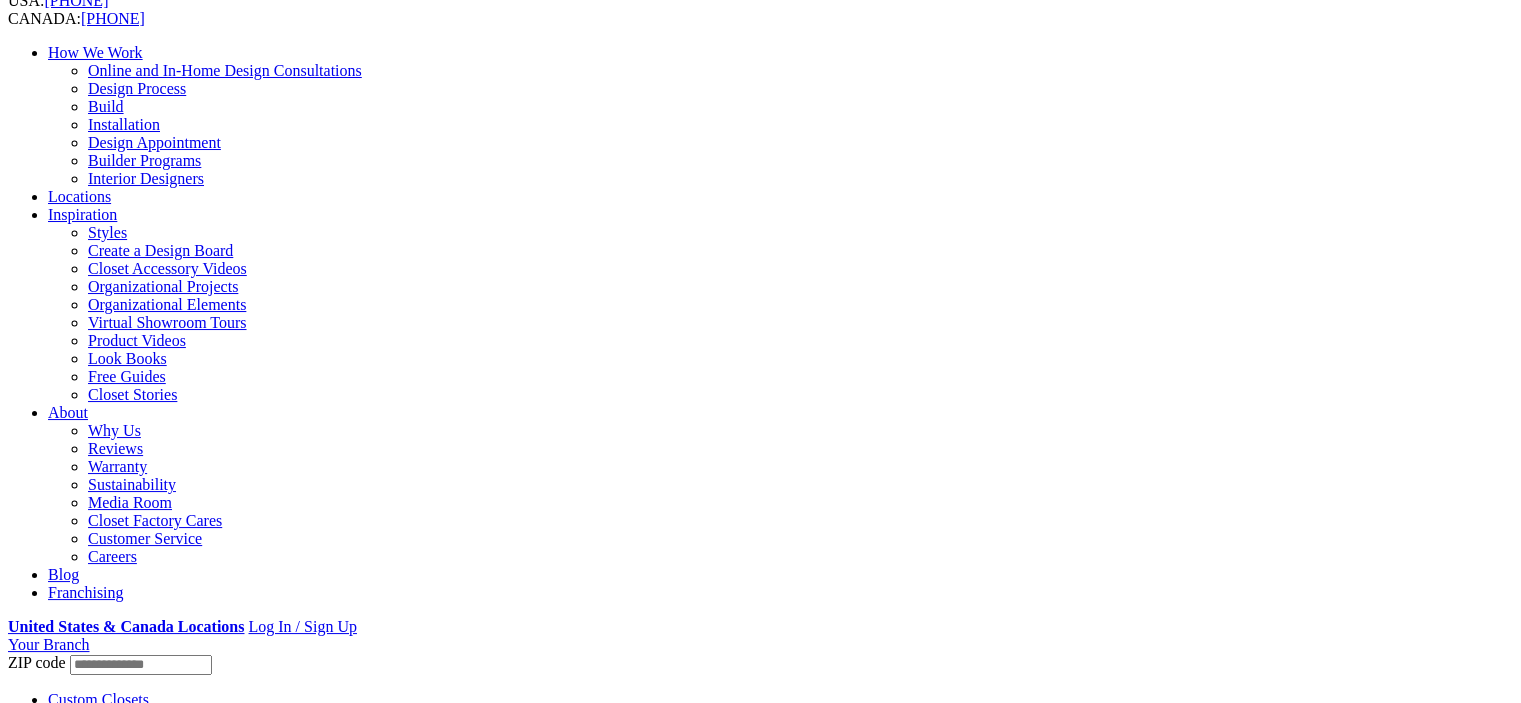 scroll, scrollTop: 300, scrollLeft: 0, axis: vertical 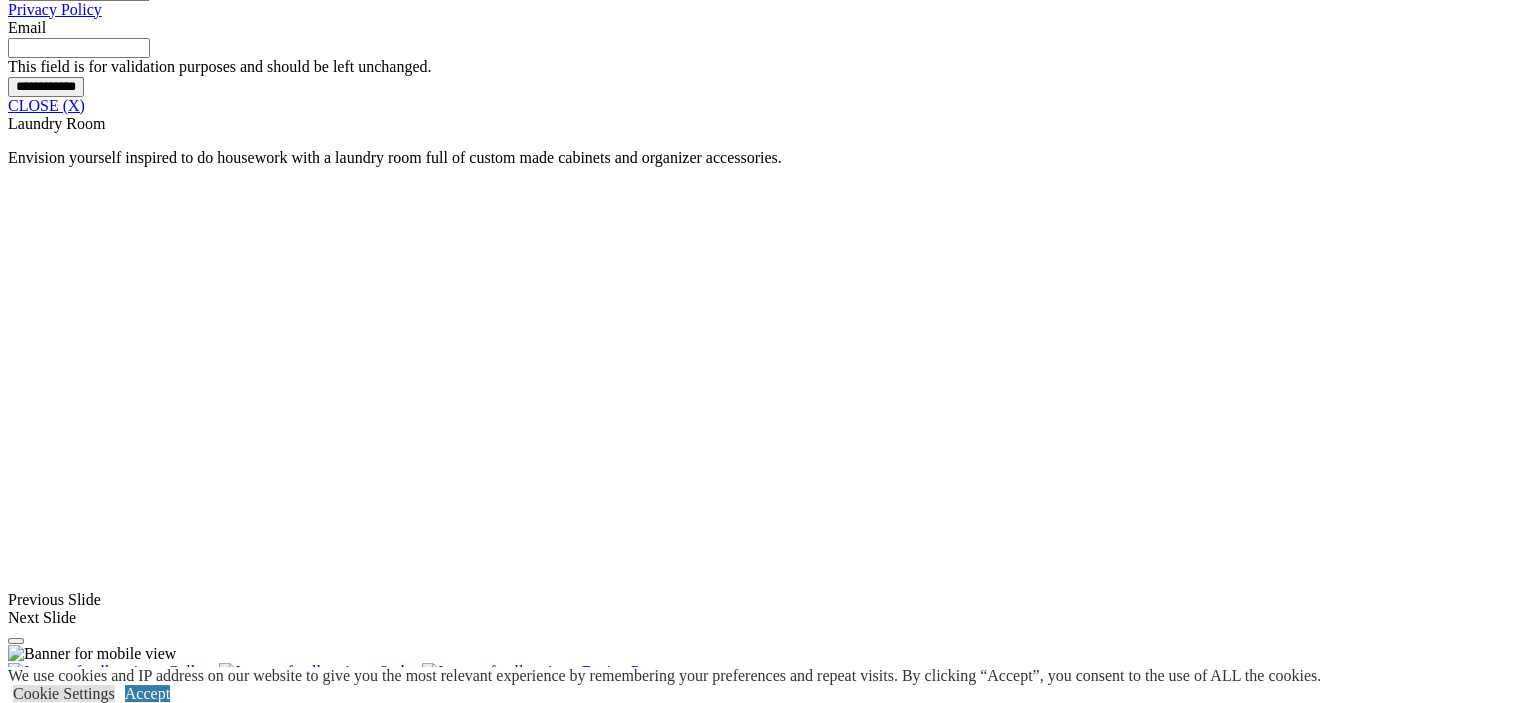 click at bounding box center (779, 1685) 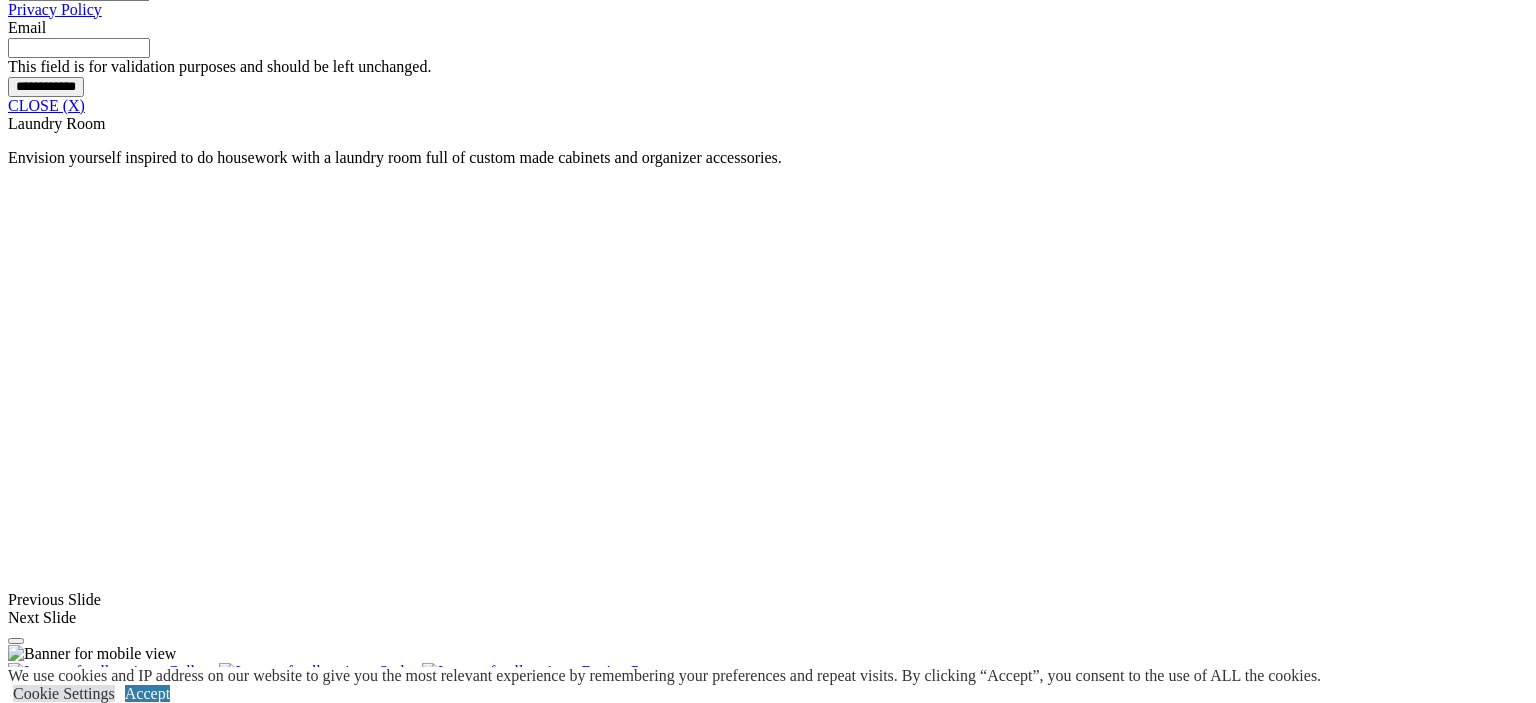 click at bounding box center [8, 36681] 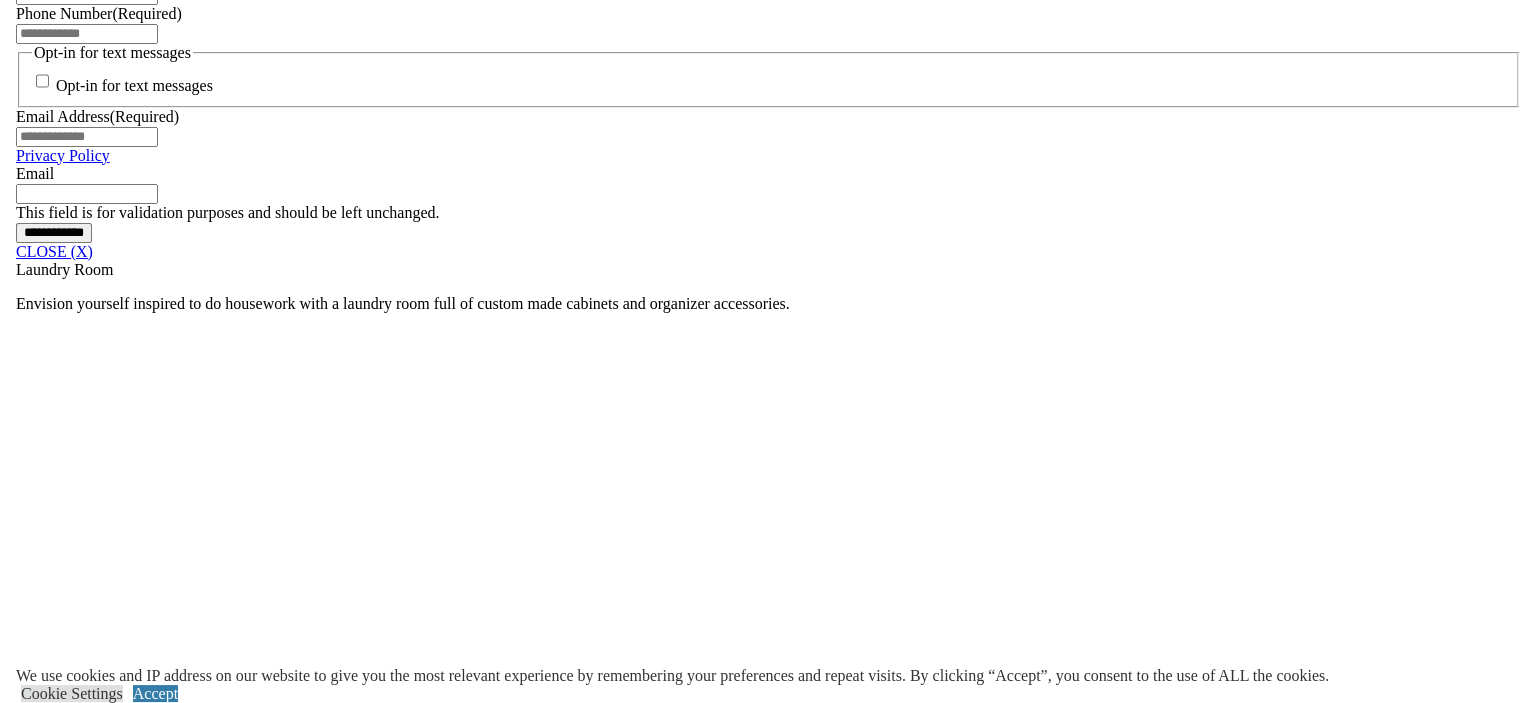 scroll, scrollTop: 1348, scrollLeft: 0, axis: vertical 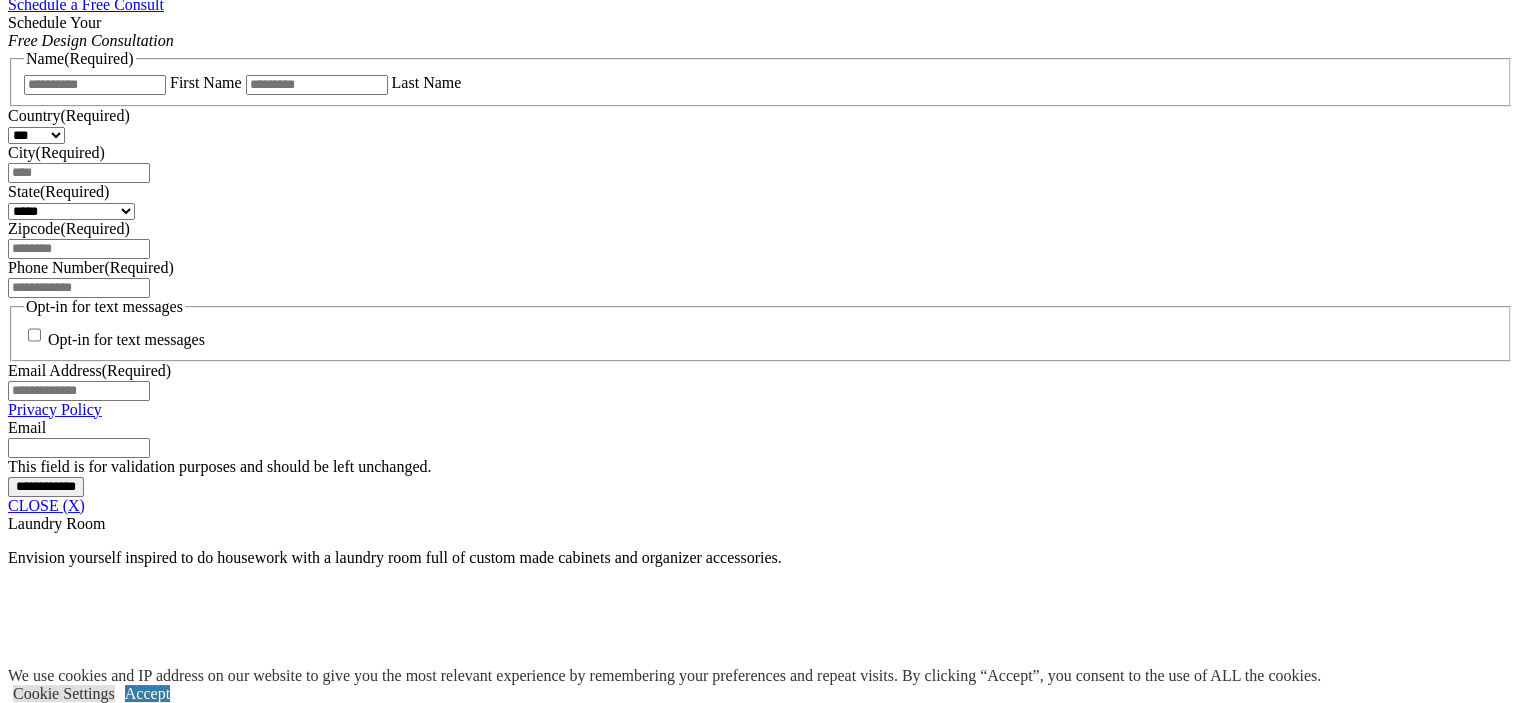 click at bounding box center [163, 1911] 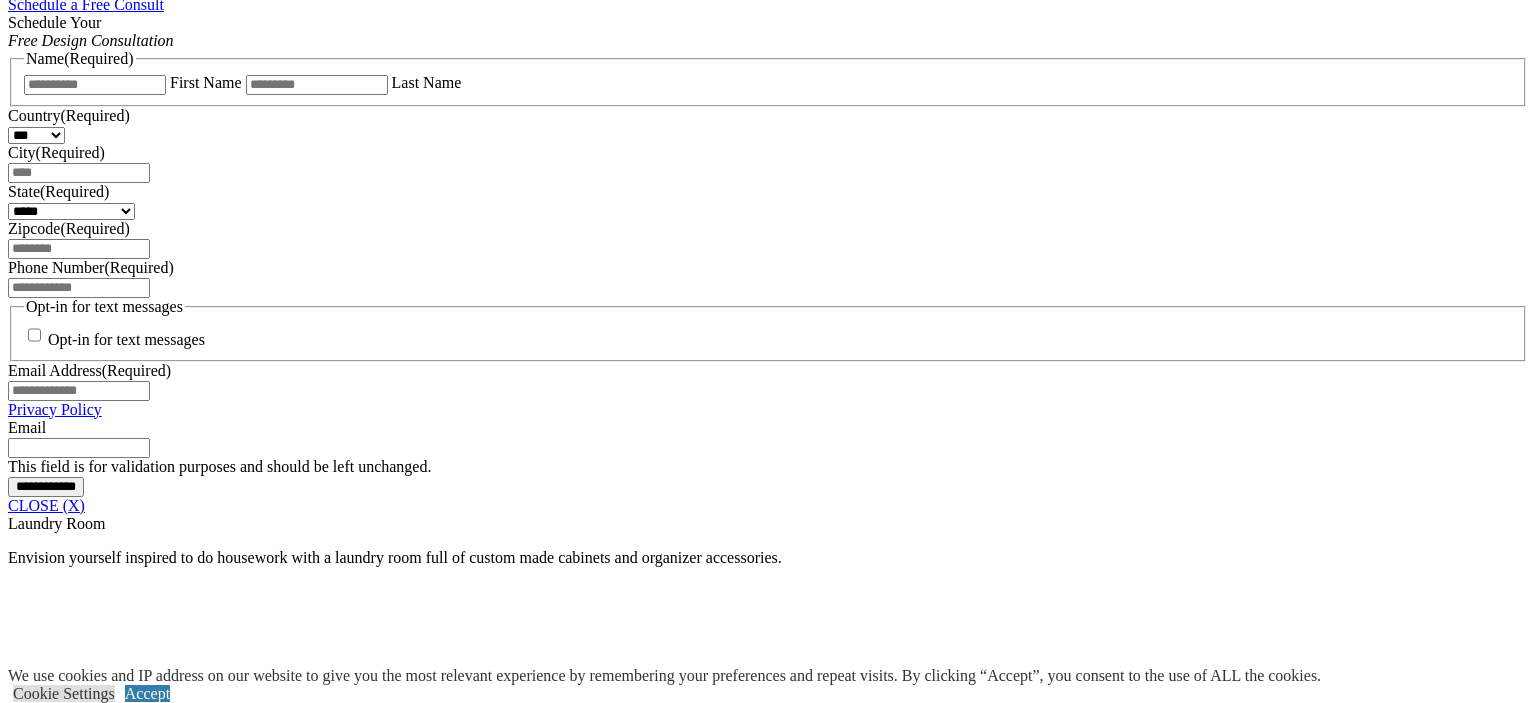 click at bounding box center [8, 37081] 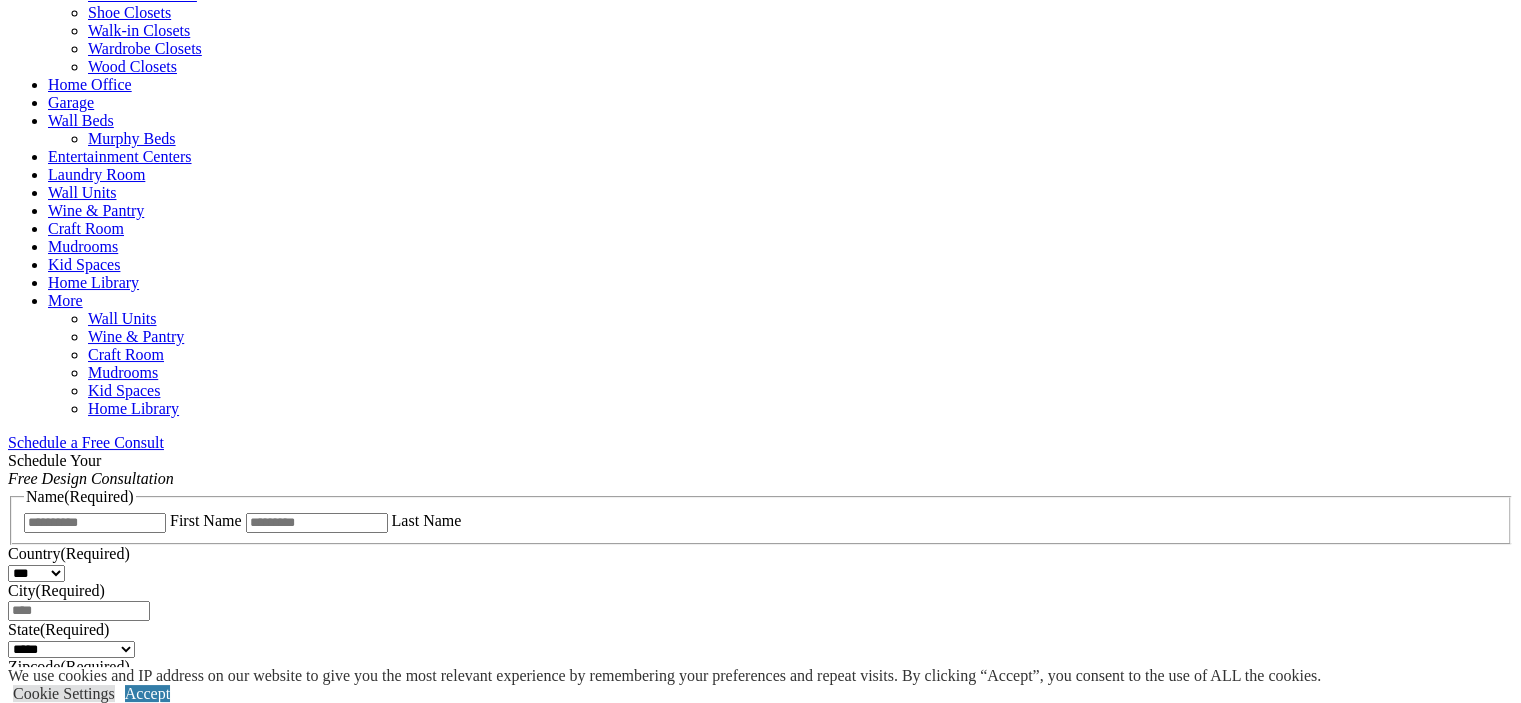 scroll, scrollTop: 863, scrollLeft: 0, axis: vertical 